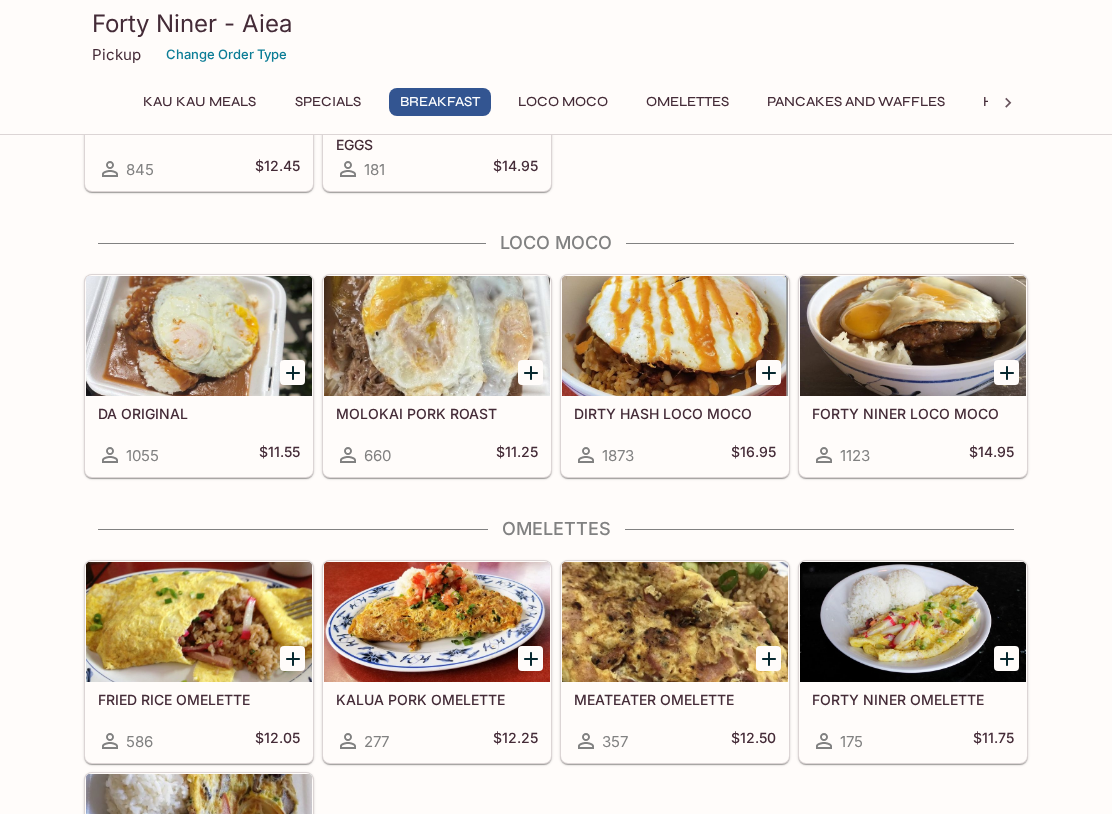 scroll, scrollTop: 1420, scrollLeft: 0, axis: vertical 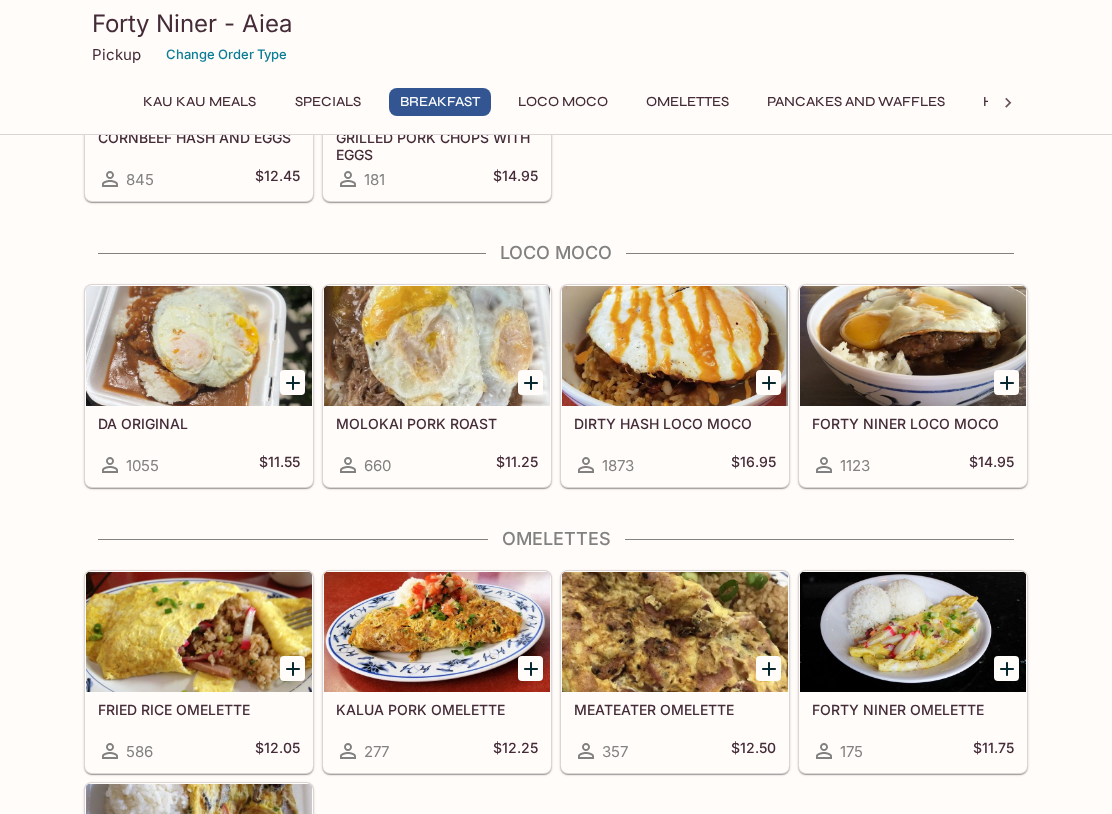click at bounding box center (437, 346) 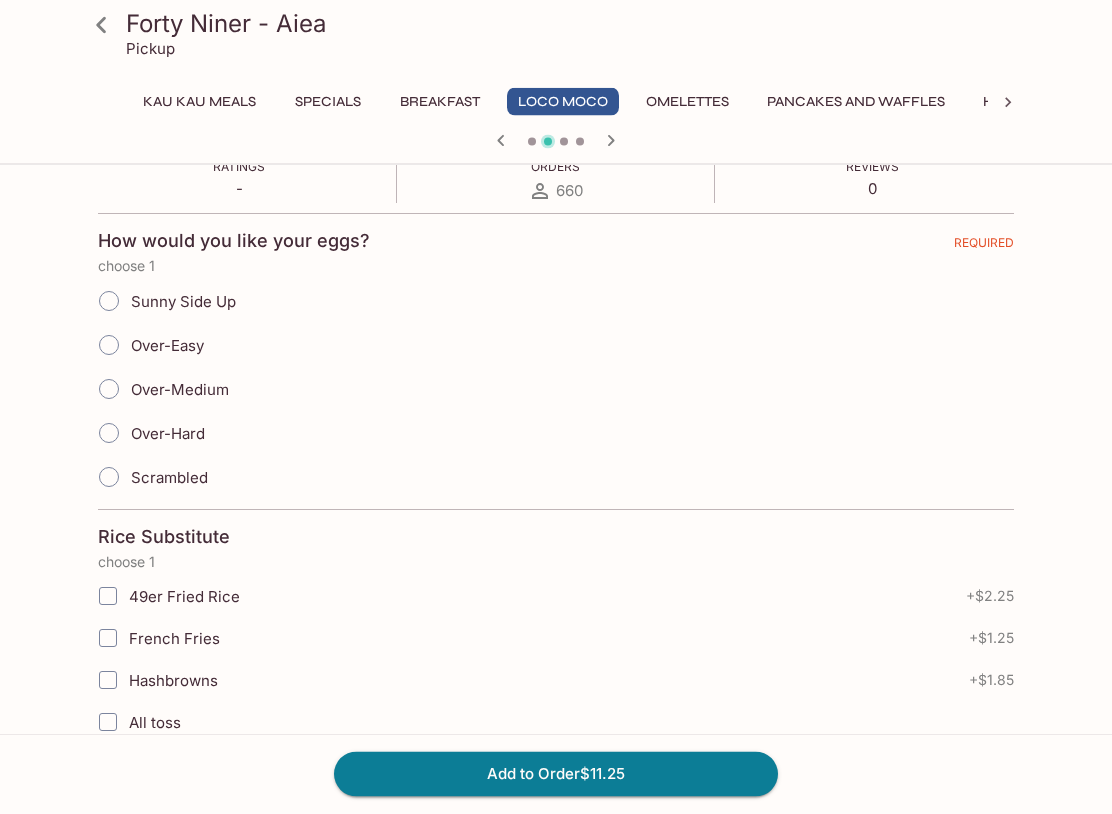scroll, scrollTop: 395, scrollLeft: 0, axis: vertical 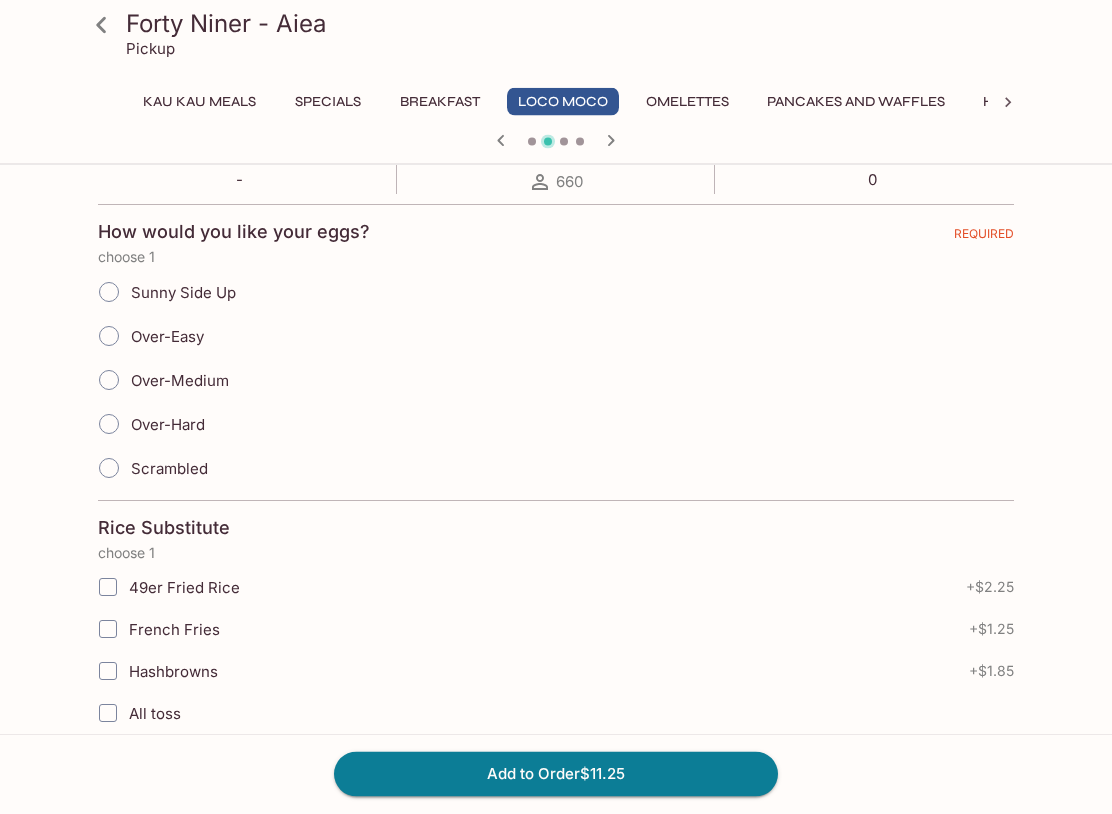 click on "Sunny Side Up" at bounding box center [109, 293] 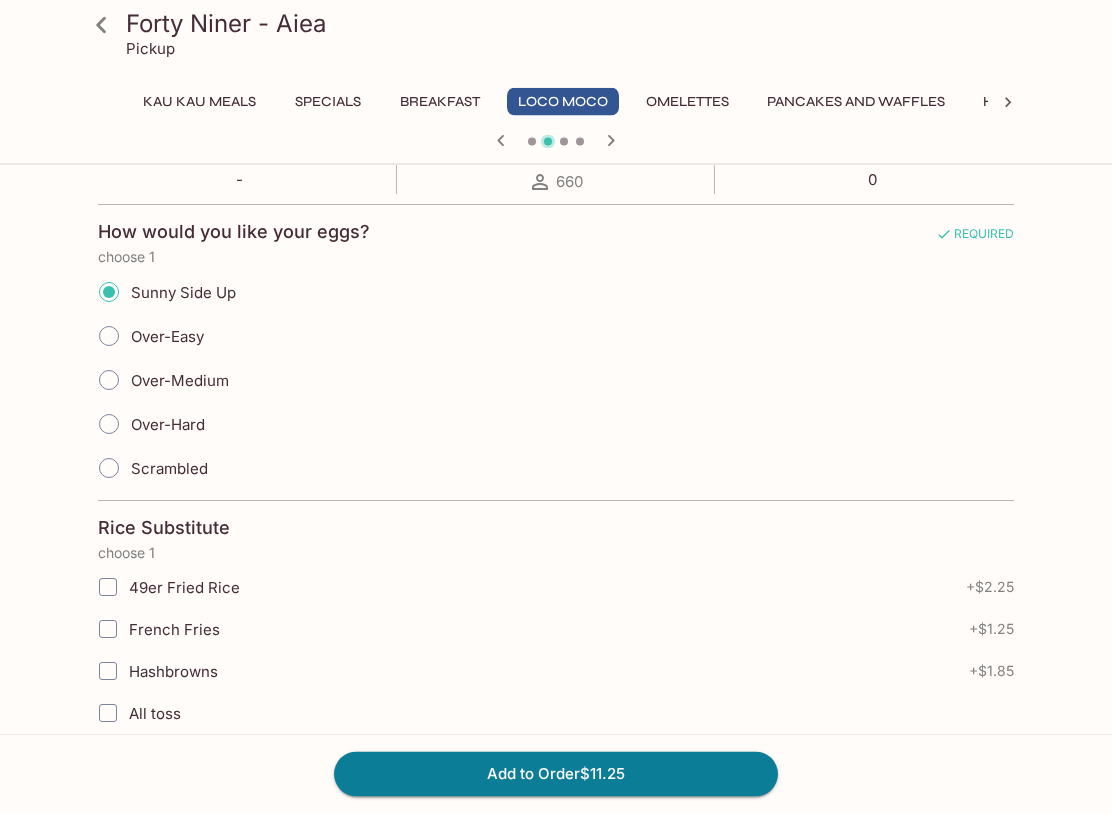 scroll, scrollTop: 396, scrollLeft: 0, axis: vertical 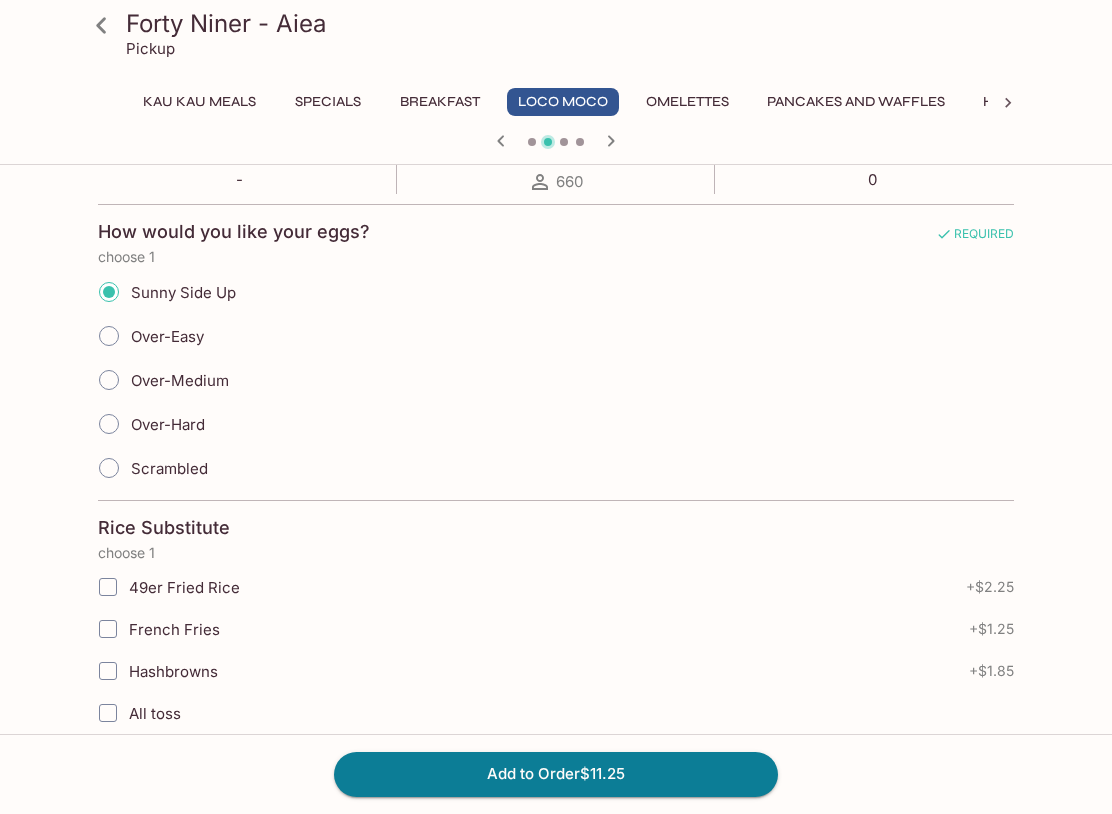 click on "49er Fried Rice" at bounding box center (108, 587) 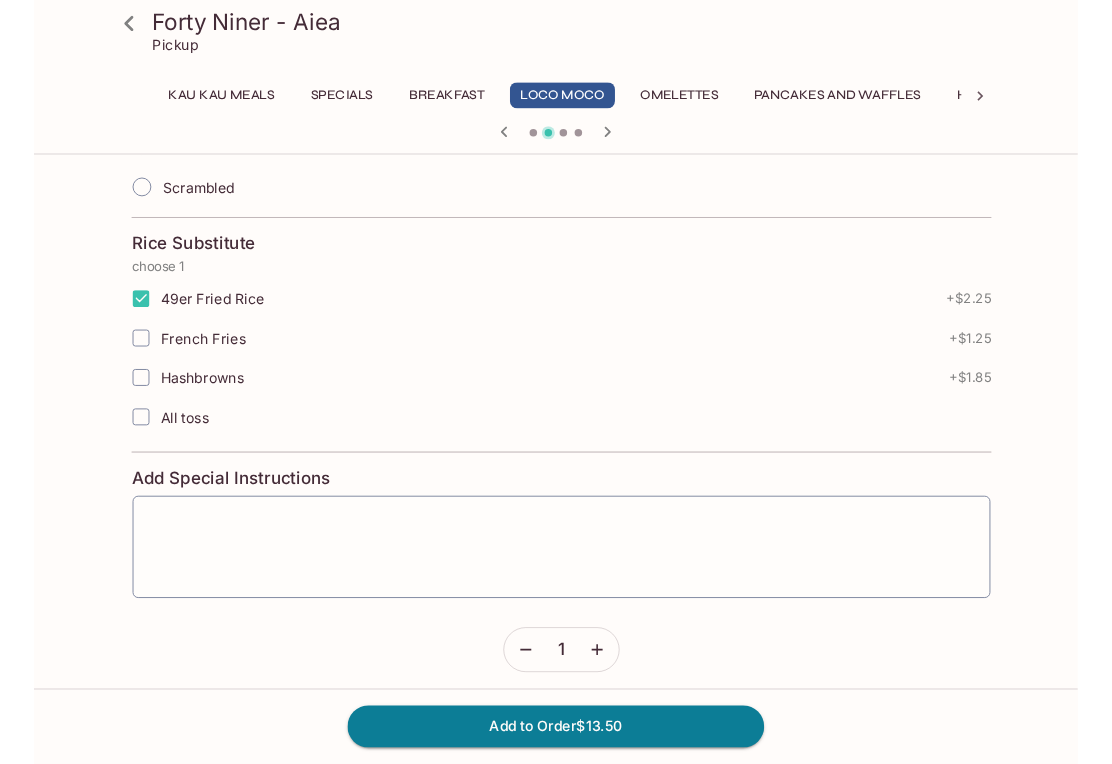 scroll, scrollTop: 666, scrollLeft: 0, axis: vertical 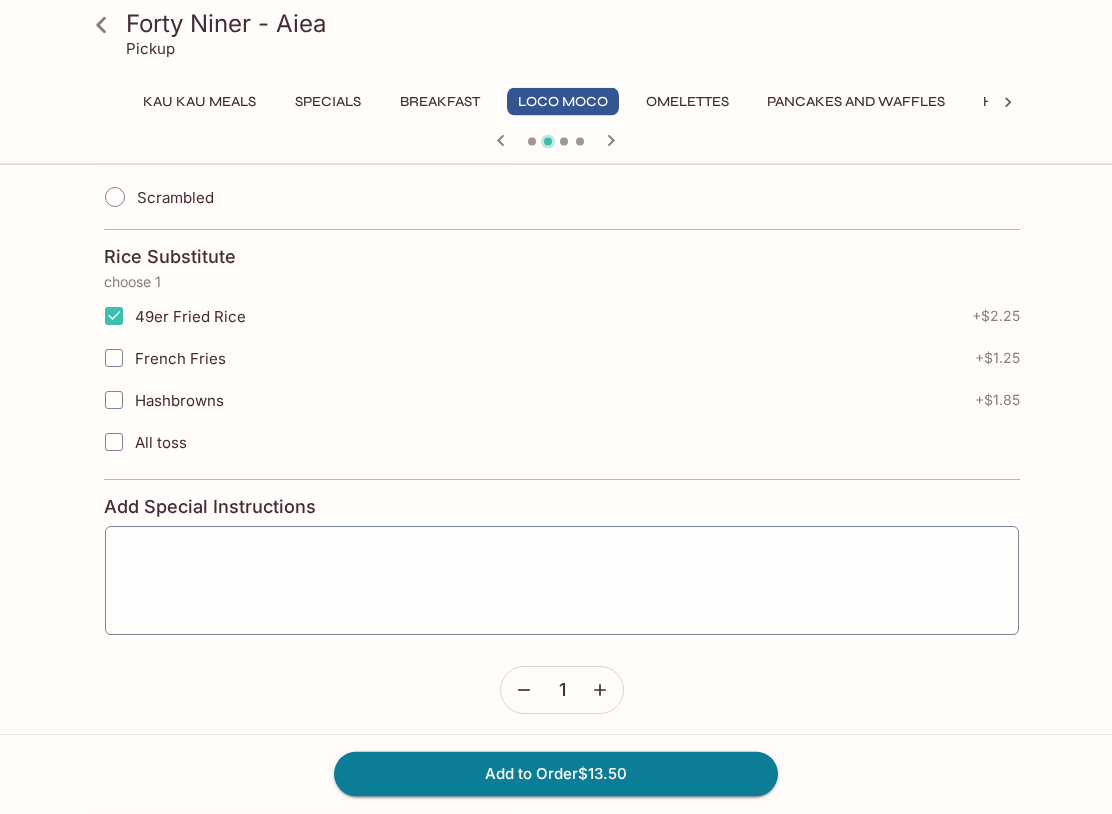 click at bounding box center (562, 581) 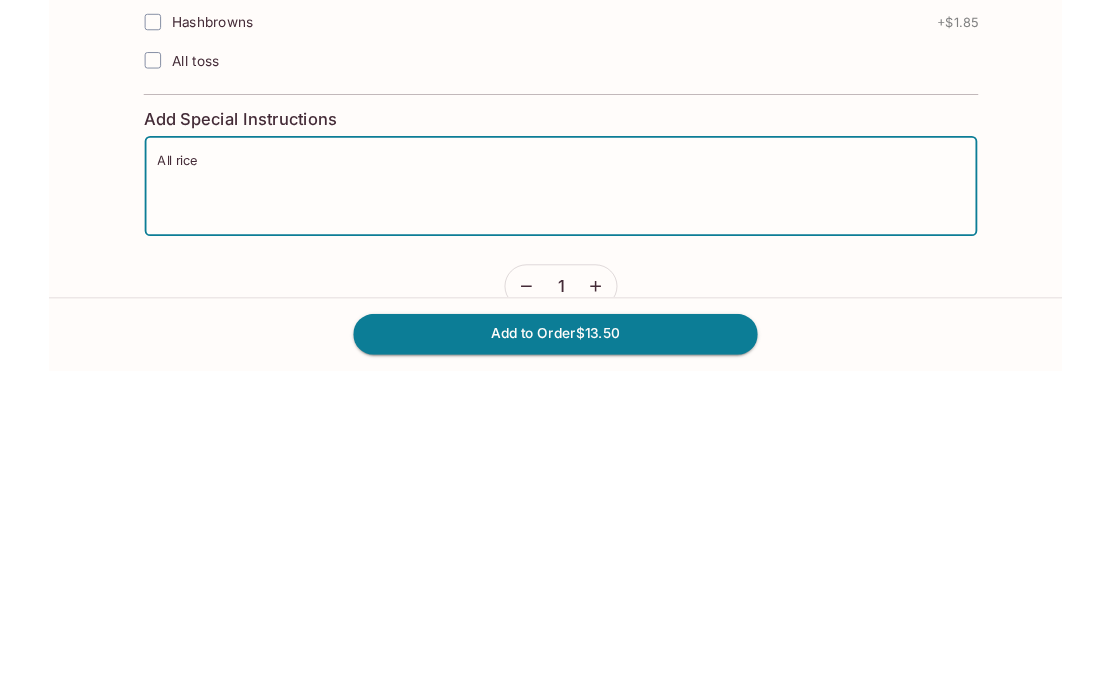 scroll, scrollTop: 812, scrollLeft: 0, axis: vertical 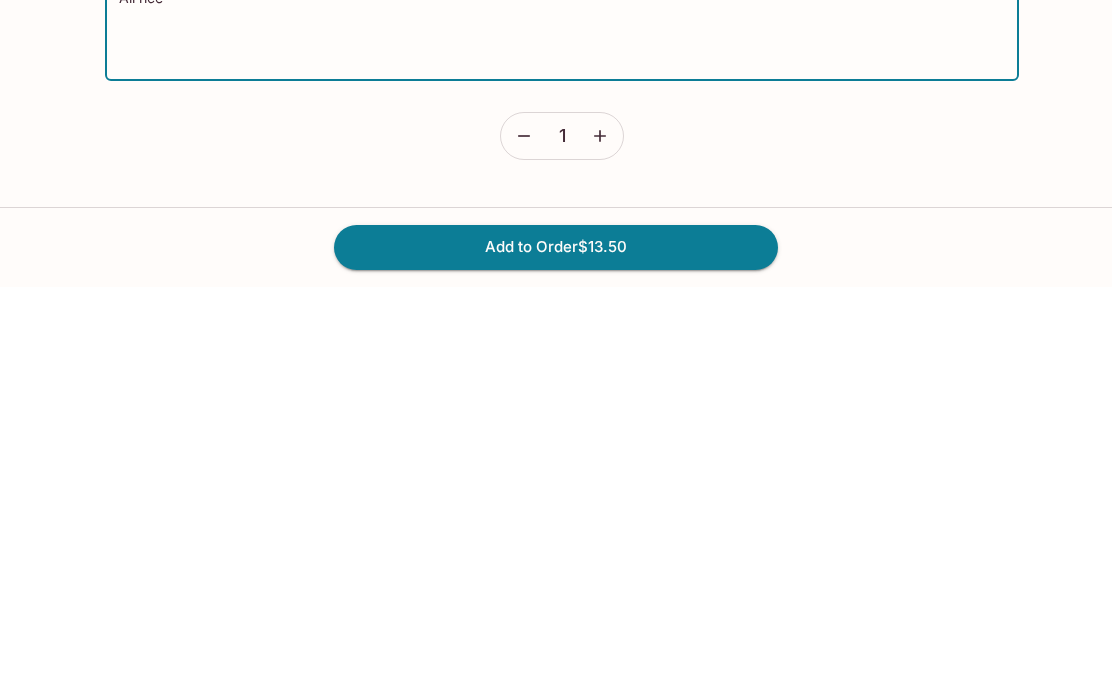 type on "All rice" 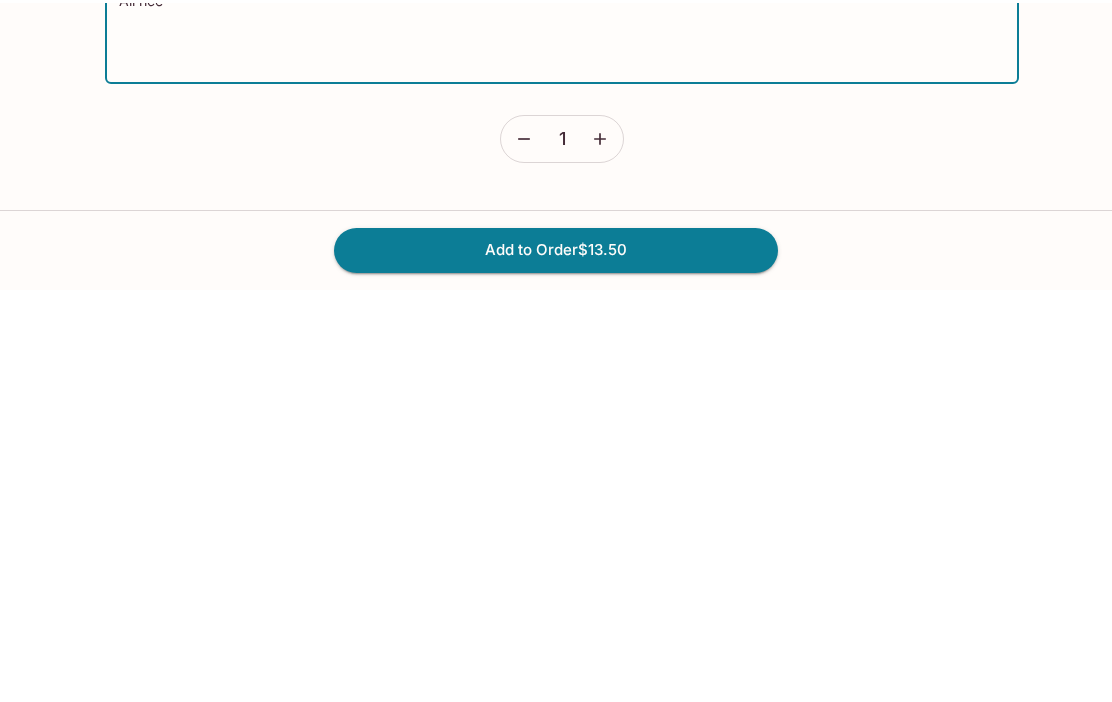 scroll, scrollTop: 806, scrollLeft: 0, axis: vertical 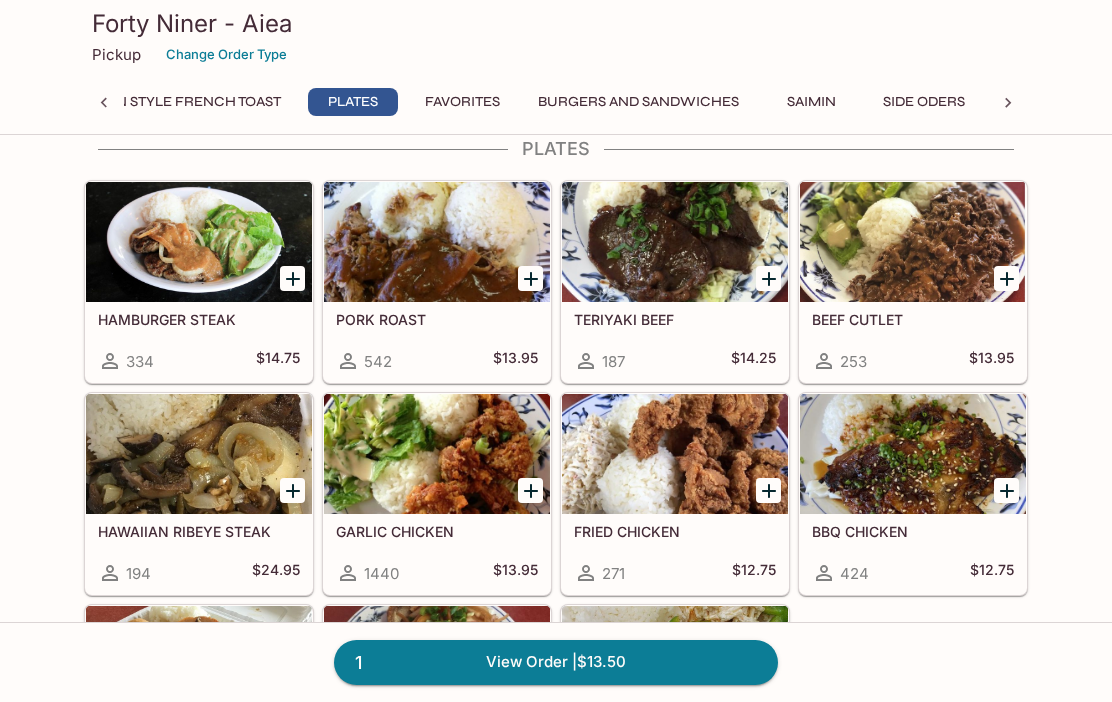 click at bounding box center [437, 454] 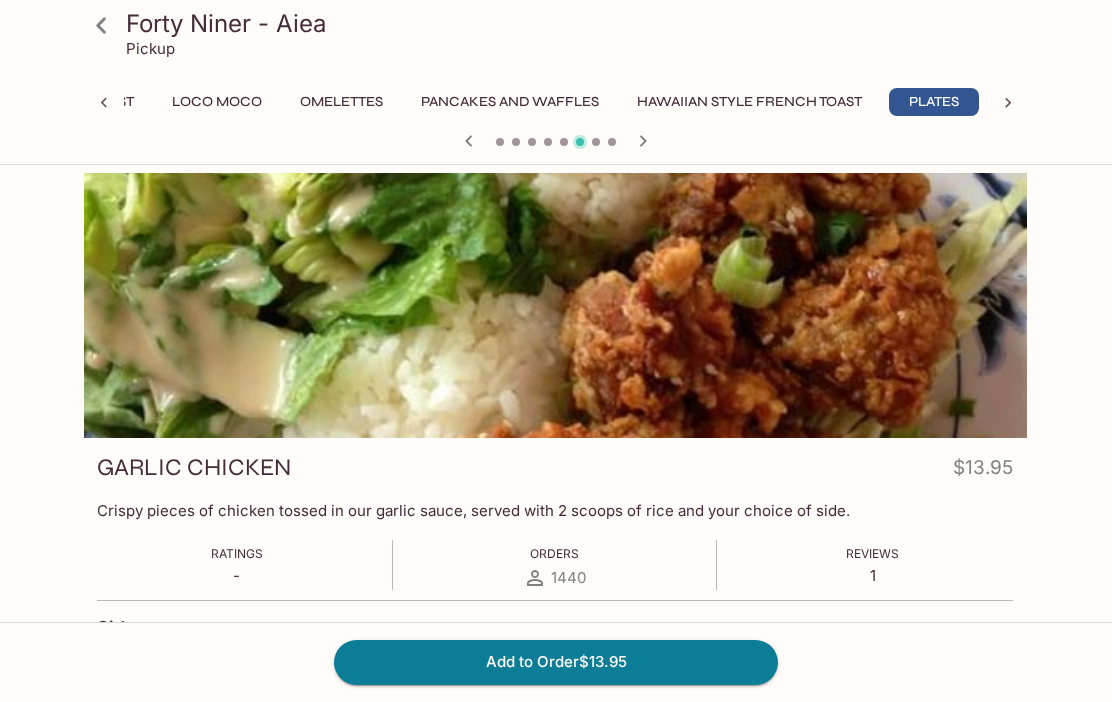 click on "Add to Order  $13.95" at bounding box center [556, 662] 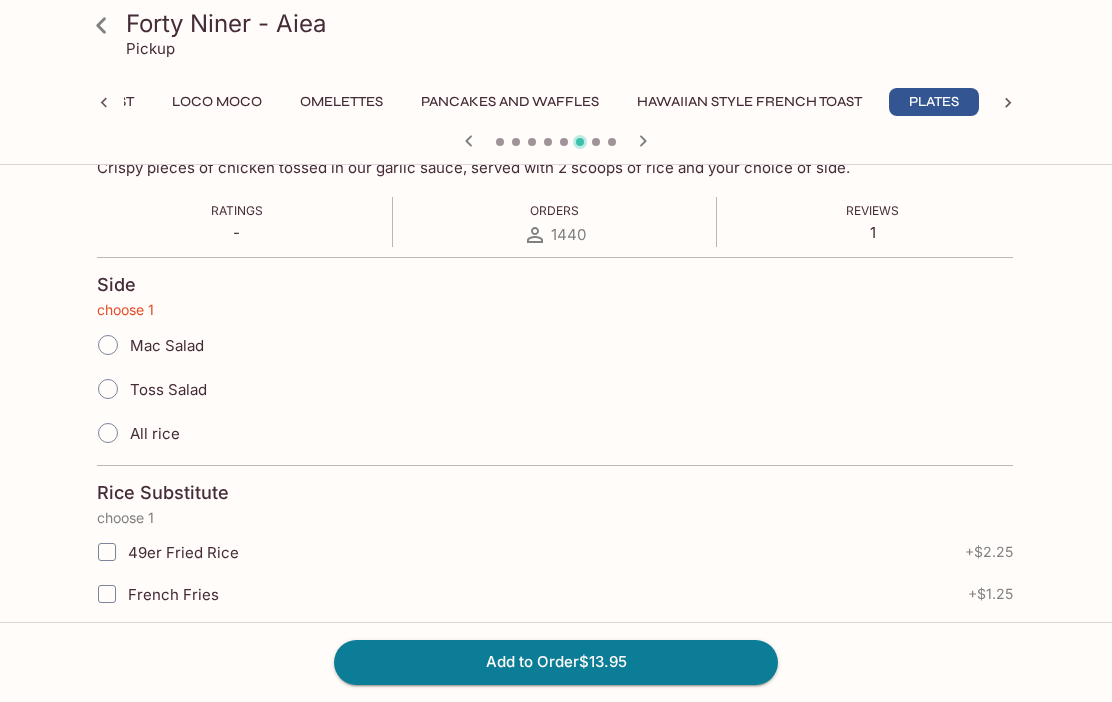 click on "Toss Salad" at bounding box center [108, 389] 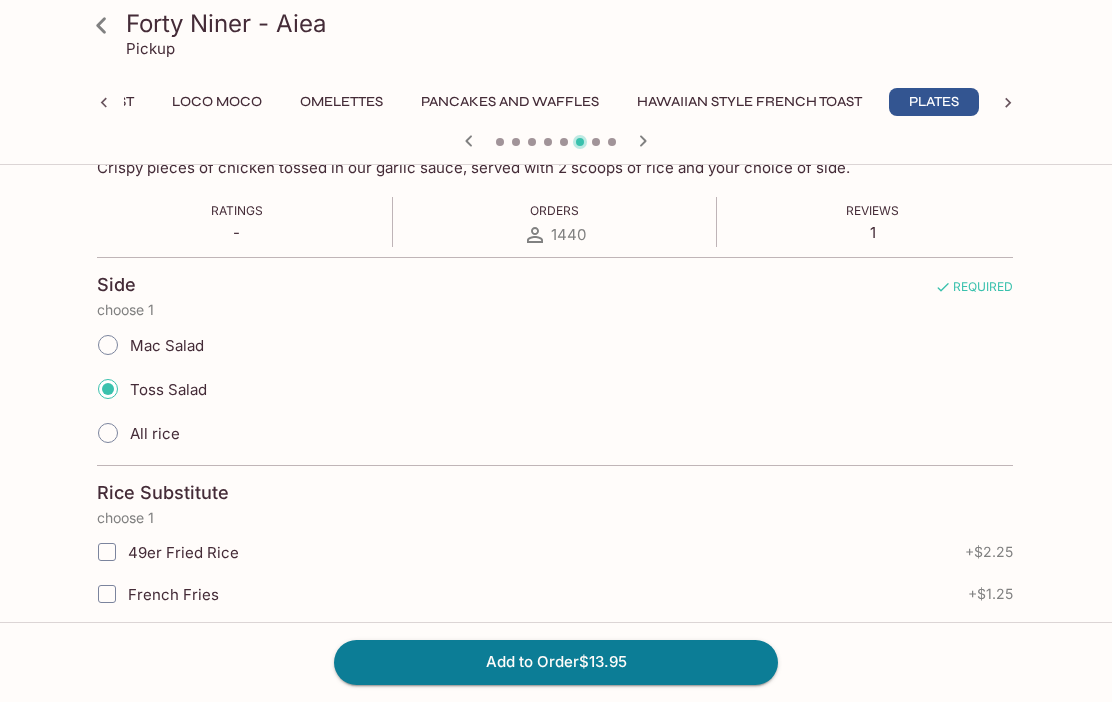 click on "Mac Salad" at bounding box center (108, 345) 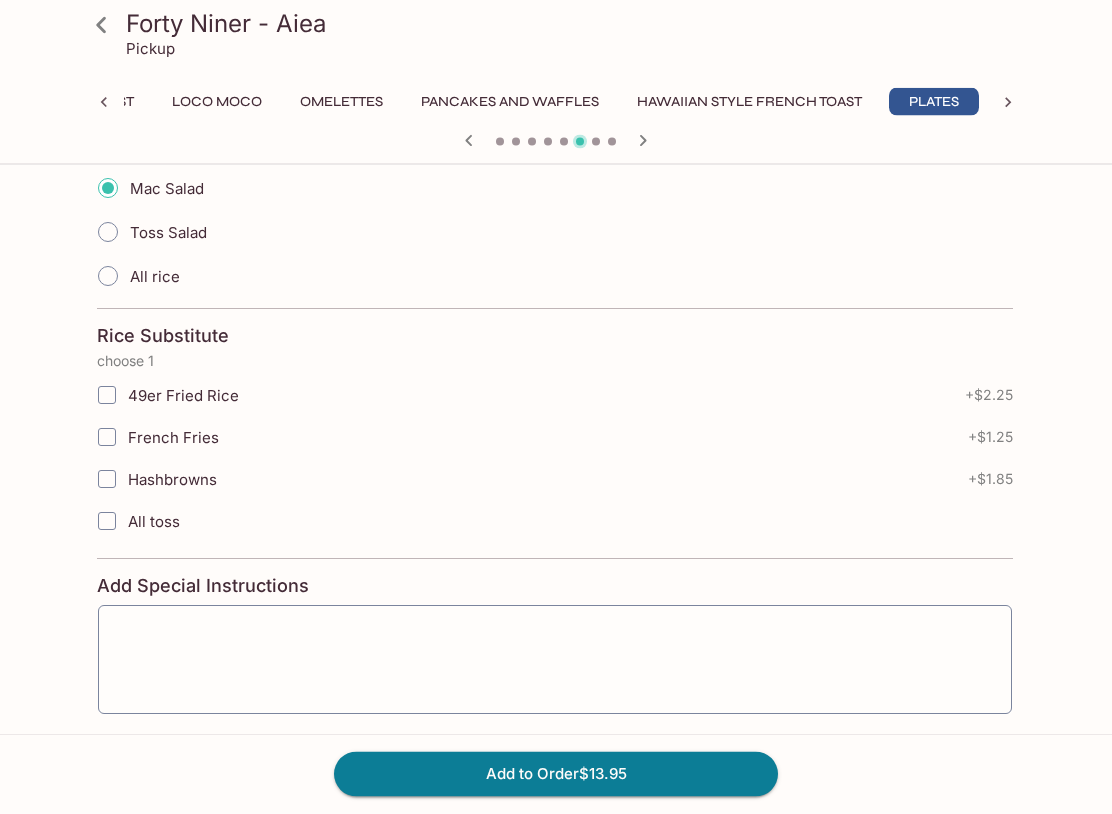 click on "49er Fried Rice" at bounding box center [107, 396] 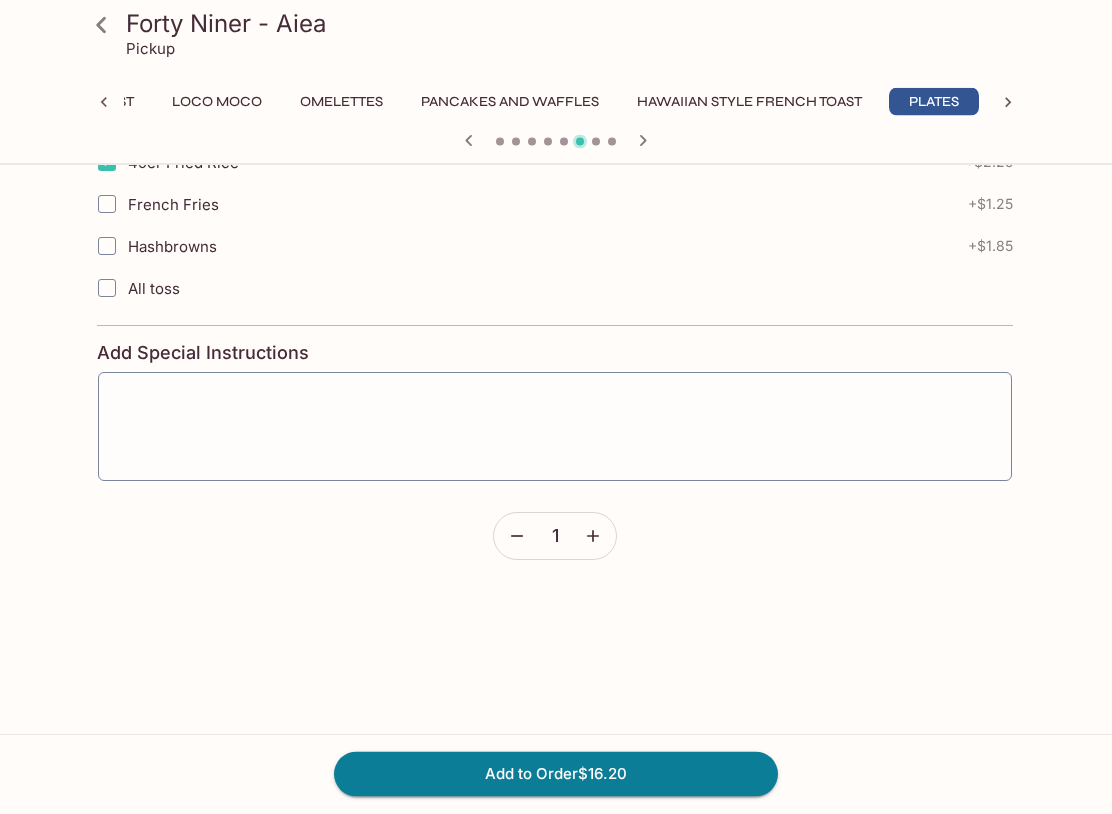 click on "x ​" at bounding box center (555, 427) 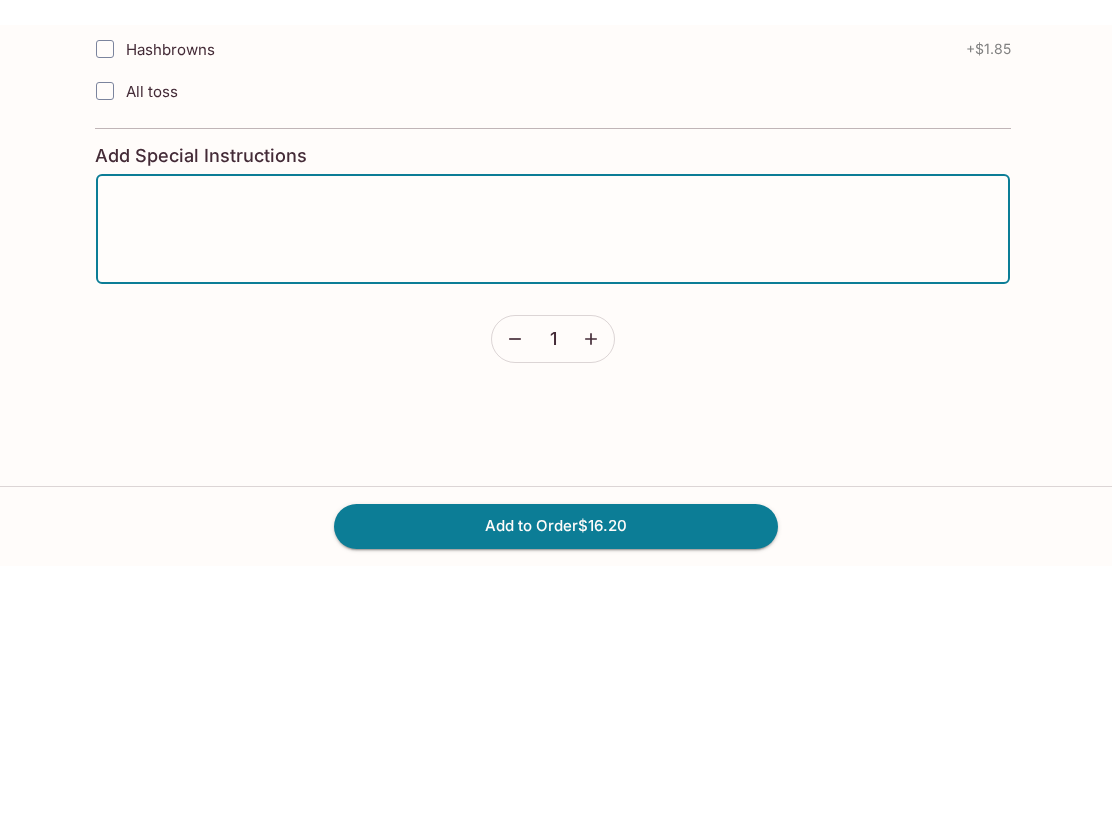 scroll, scrollTop: 902, scrollLeft: 0, axis: vertical 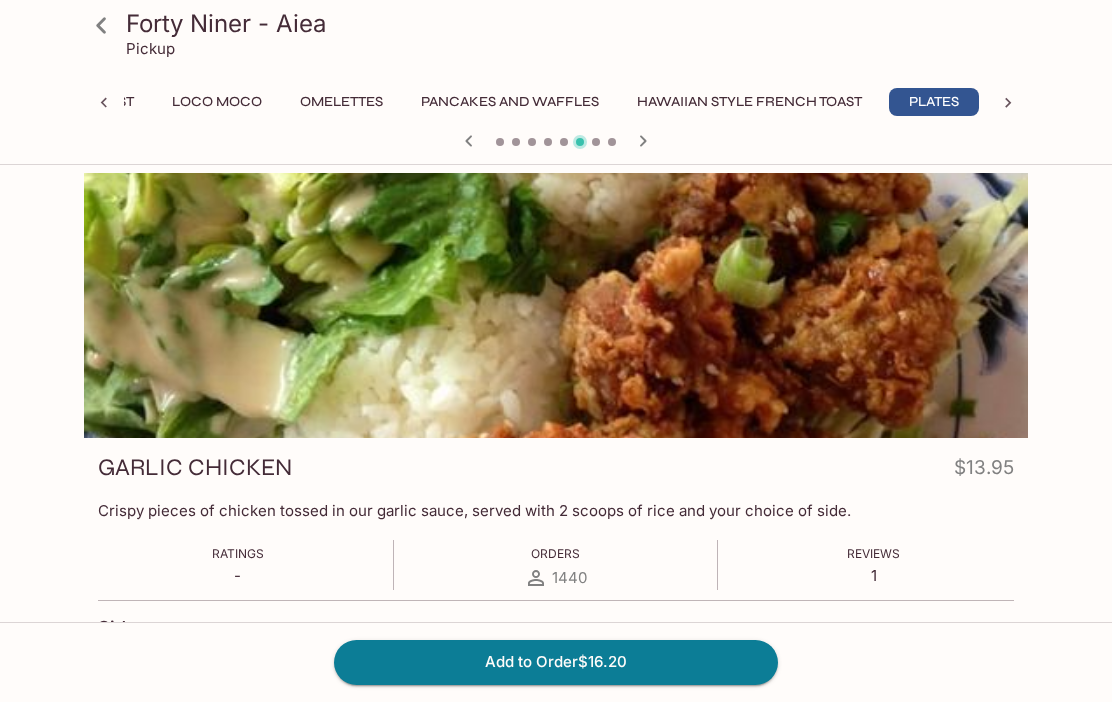 click on "Add to Order  $16.20" at bounding box center (556, 662) 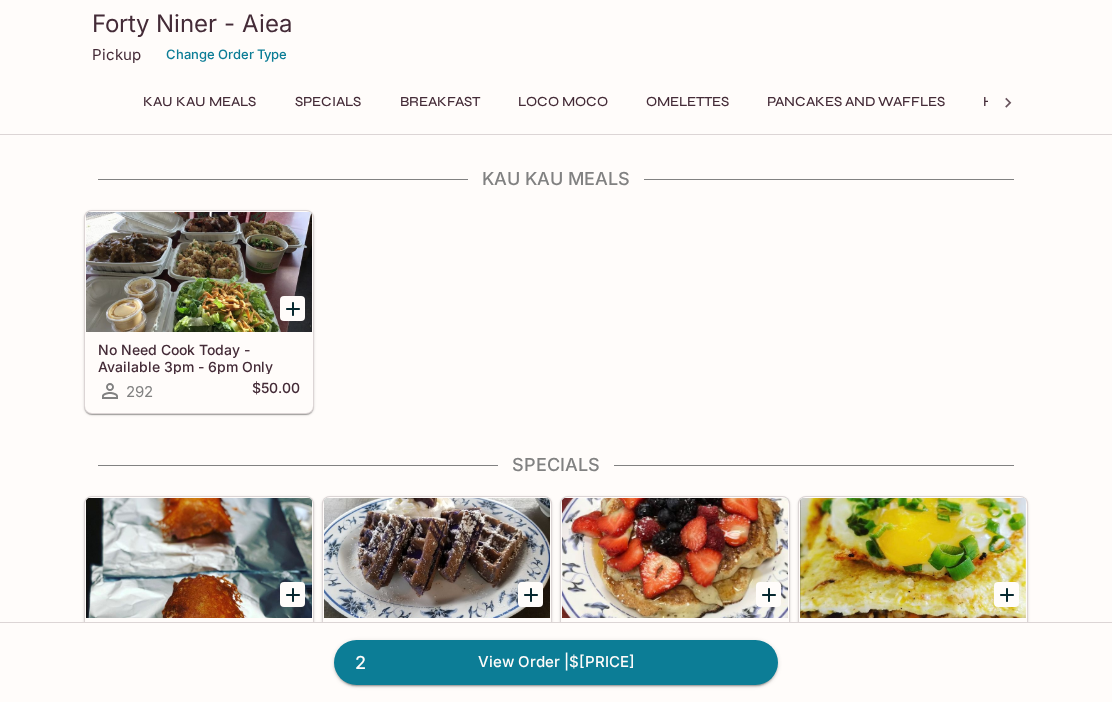 click on "2 View Order | $[PRICE]" at bounding box center [556, 662] 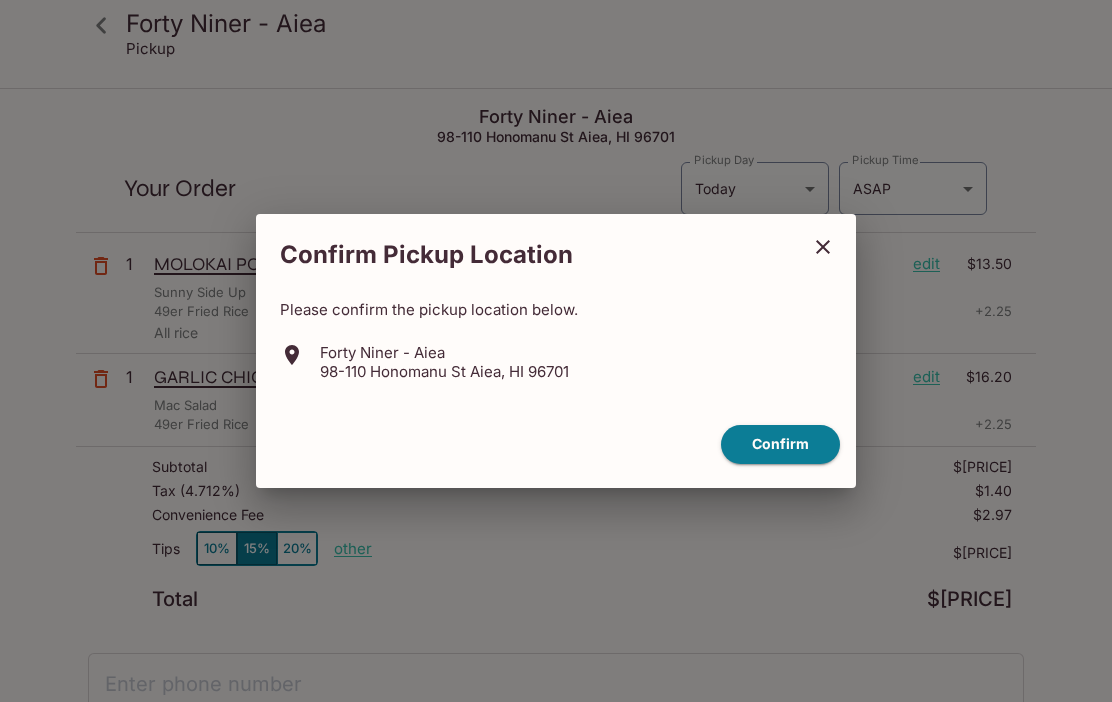 click on "Confirm" at bounding box center (780, 444) 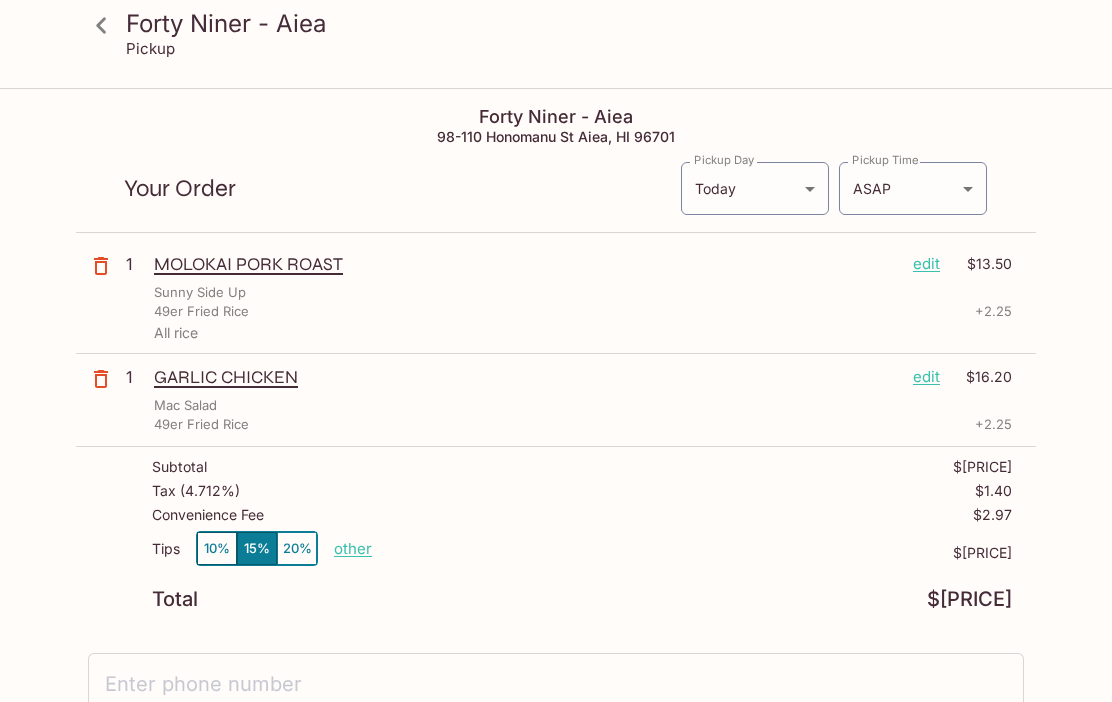 click on "edit" at bounding box center (926, 264) 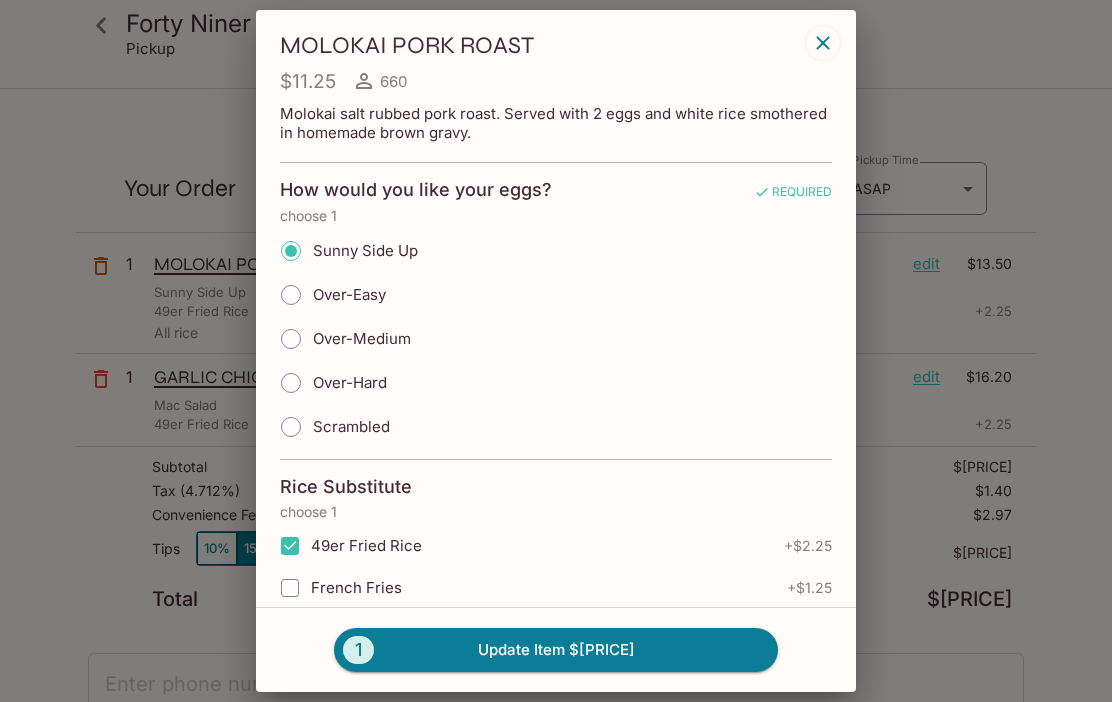 click on "Scrambled" at bounding box center [291, 427] 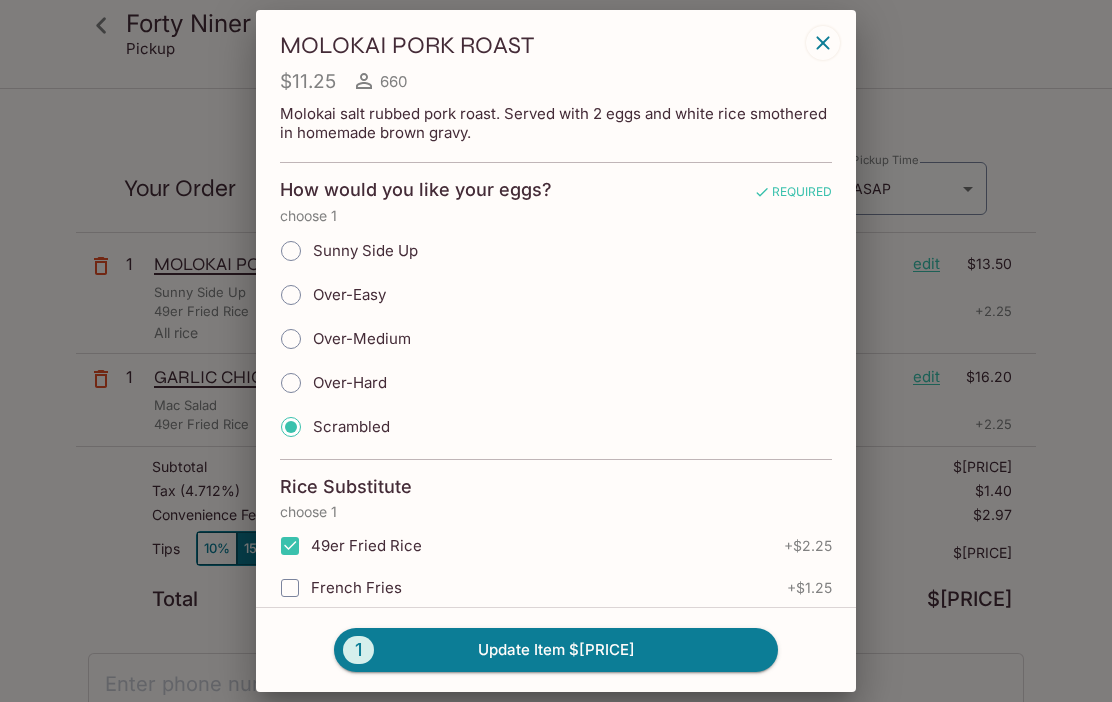 click on "1 Update Item $[PRICE]" at bounding box center [556, 650] 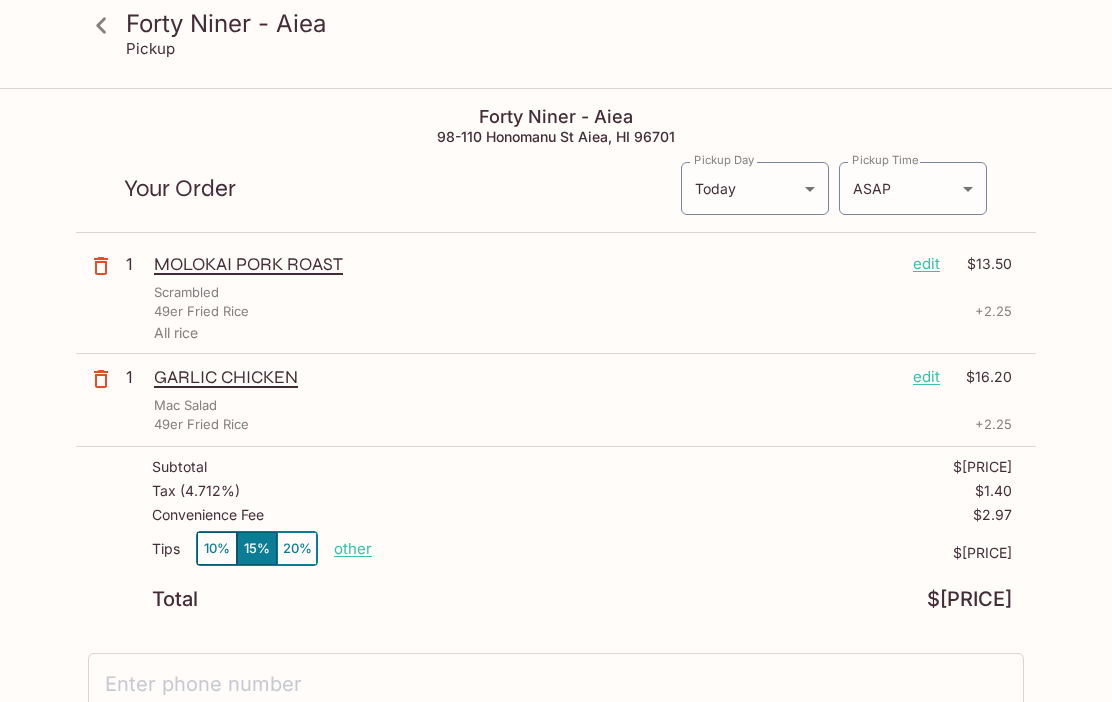 click on "10%" at bounding box center [217, 548] 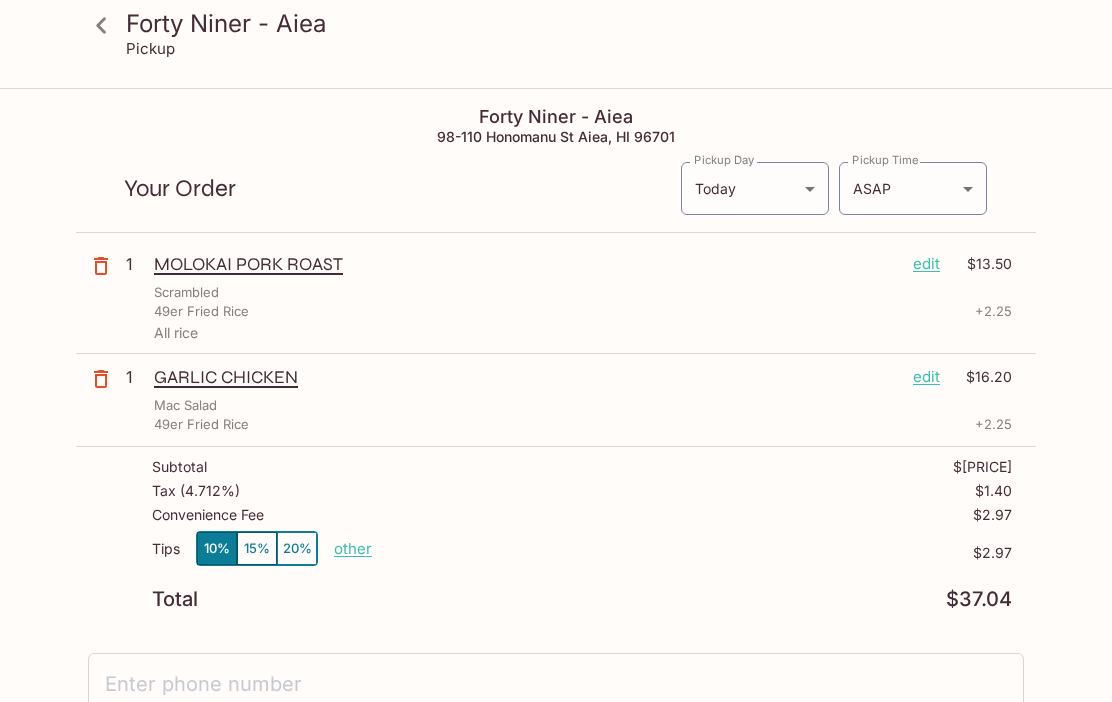 click on "15%" at bounding box center [257, 548] 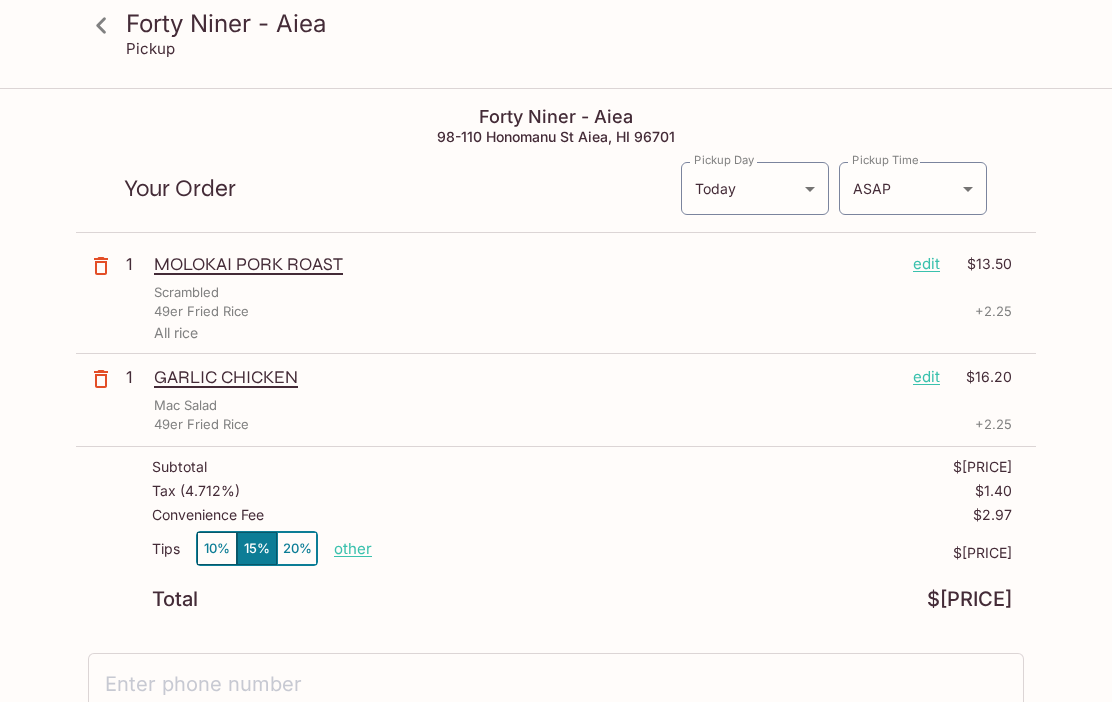 click on "10%" at bounding box center (217, 548) 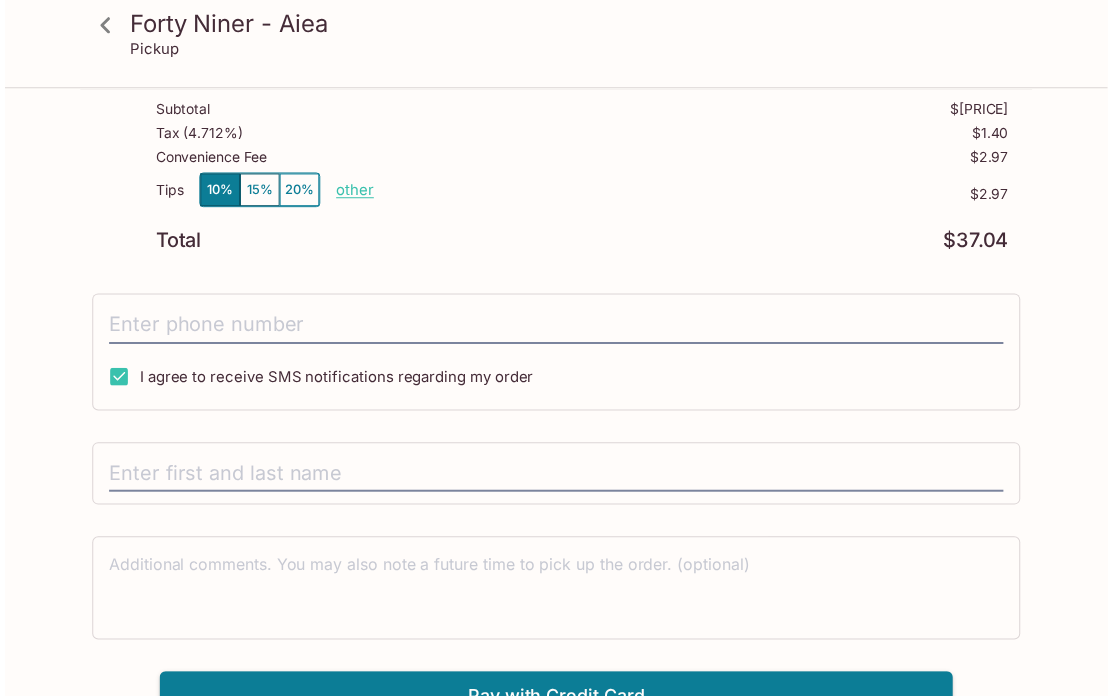 scroll, scrollTop: 381, scrollLeft: 0, axis: vertical 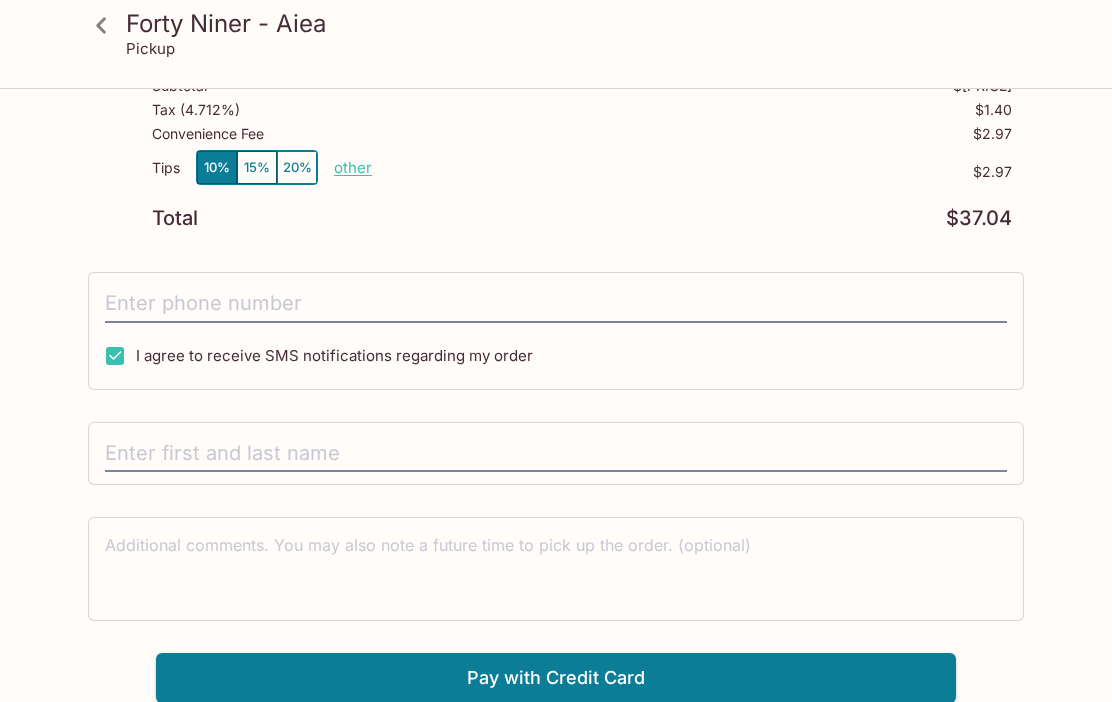 click on "I agree to receive SMS notifications regarding my order" at bounding box center [115, 356] 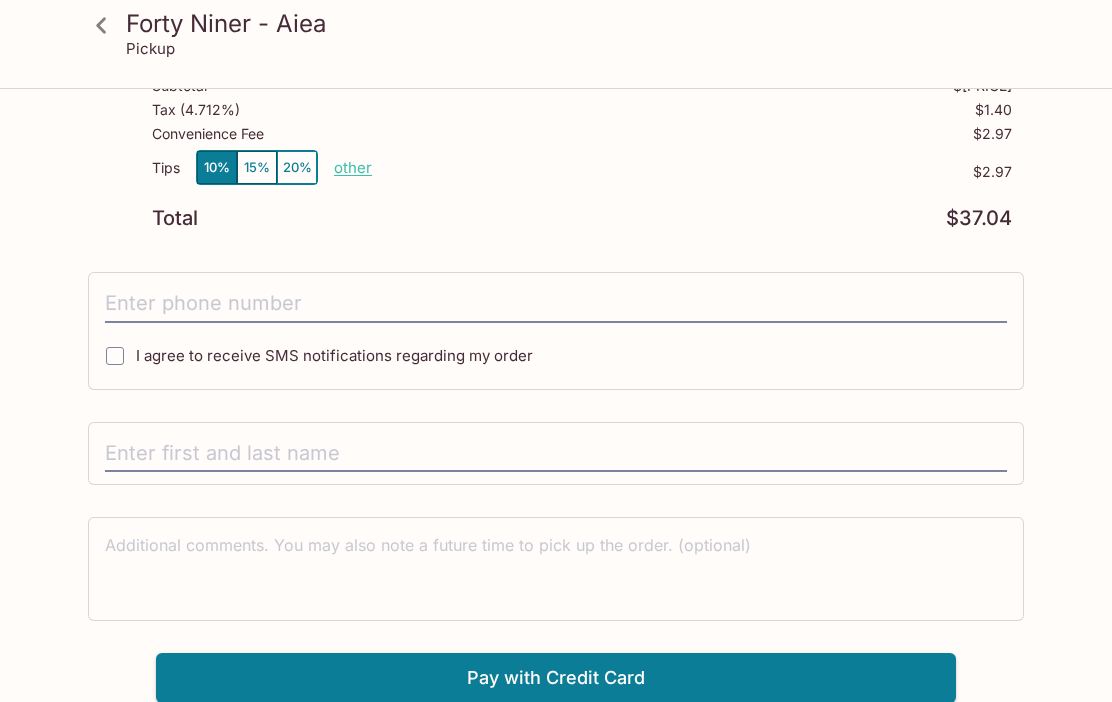 click at bounding box center [556, 304] 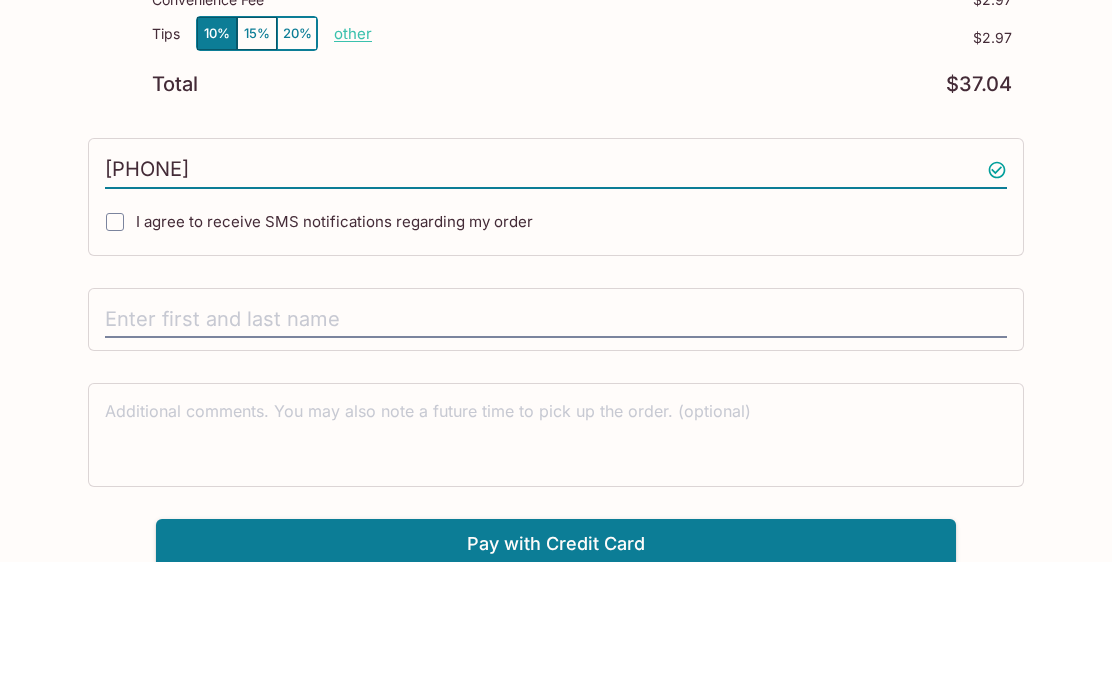 scroll, scrollTop: 387, scrollLeft: 0, axis: vertical 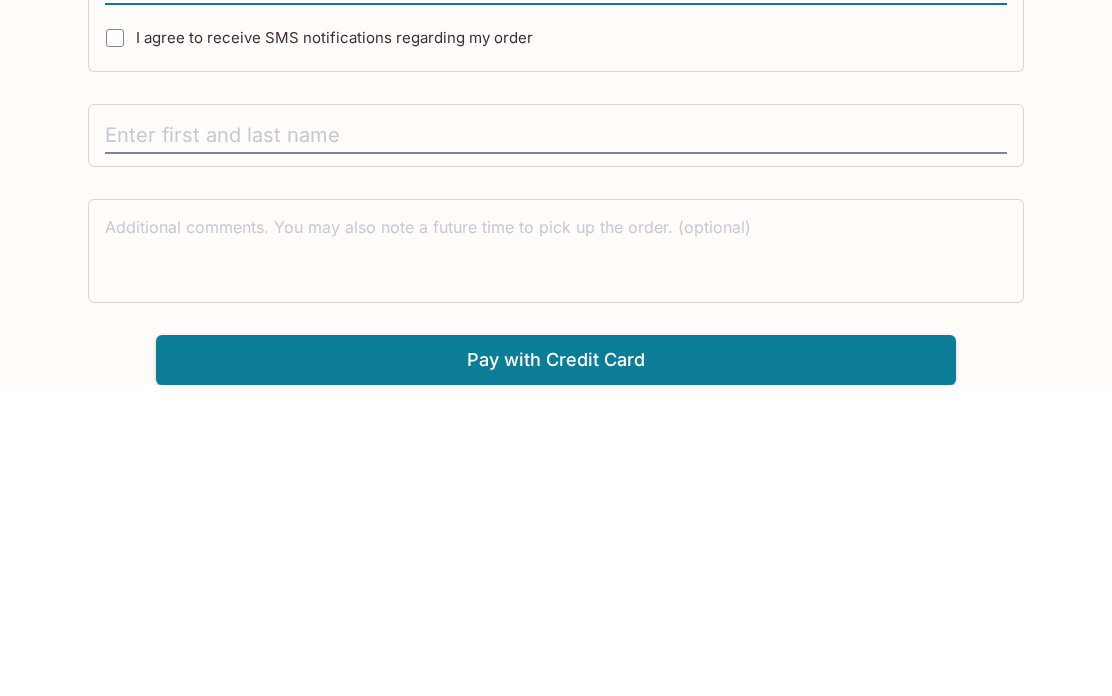 type on "[PHONE]" 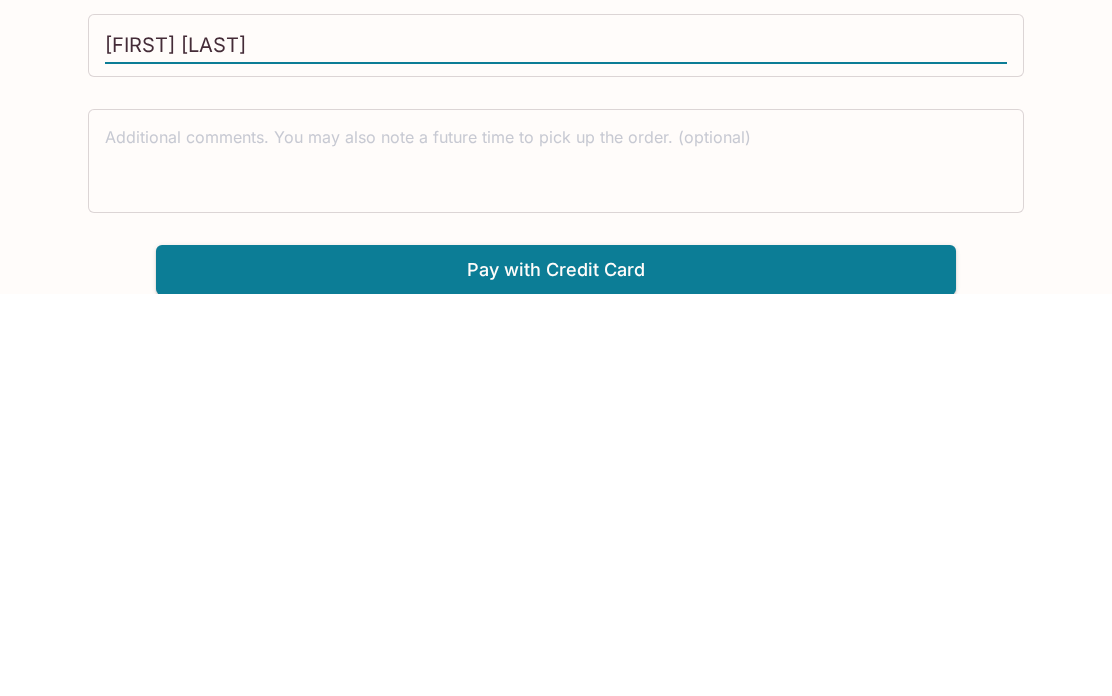 type on "[FIRST] [LAST]" 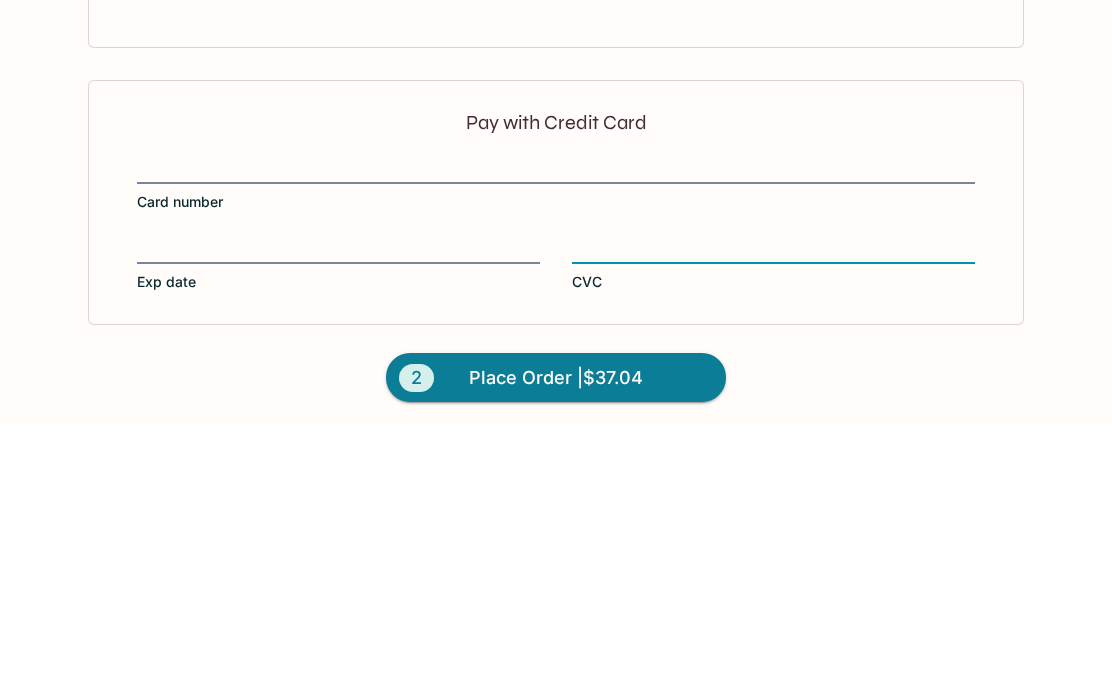 scroll, scrollTop: 687, scrollLeft: 0, axis: vertical 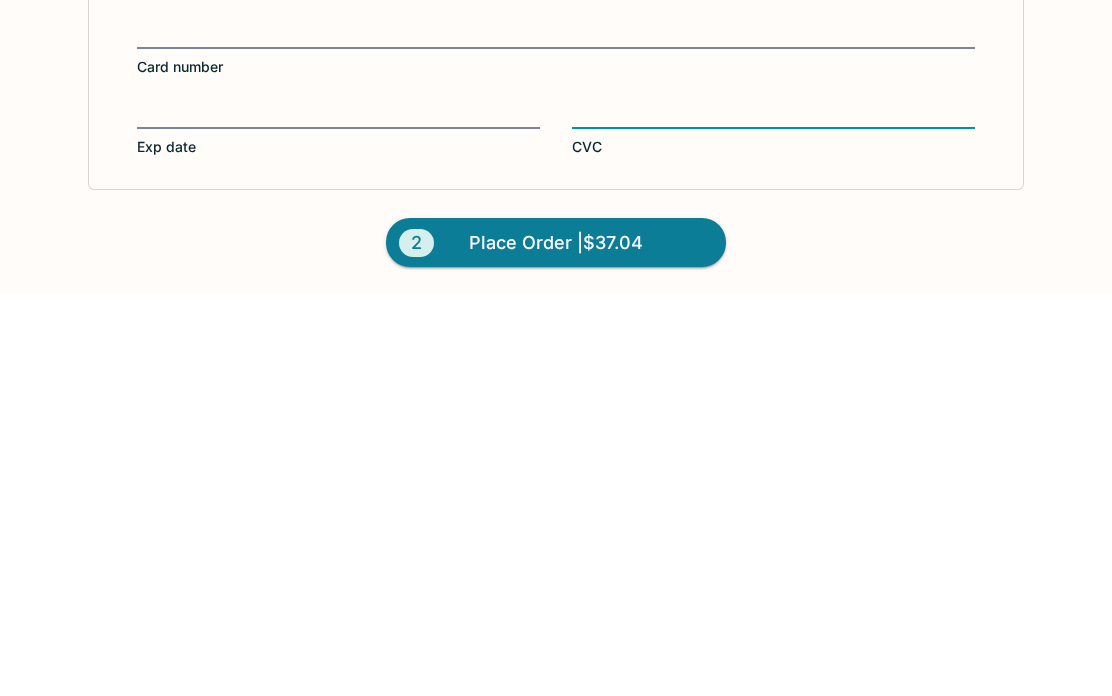 click on "Forty Niner - Aiea Pickup Forty Niner - Aiea [NUMBER] [STREET] [CITY], [STATE] [ZIP] Your Order Pickup Day Today Today Pickup Day Pickup Time ASAP ASAP Pickup Time 1 MOLOKAI PORK ROAST edit $[PRICE] Scrambled 49er Fried Rice + $[PRICE] All rice 1 GARLIC CHICKEN edit $[PRICE] Mac Salad 49er Fried Rice + $[PRICE] Subtotal $[PRICE] Tax ( 4.712% ) $[PRICE] Convenience Fee $[PRICE] Tips 10% 15% 20% other $[PRICE] Total $[PRICE] [PHONE] I agree to receive SMS notifications regarding my order [FIRST] [LAST] x Pay with Credit Card Card number Exp date CVC 2 Place Order | $[PRICE]" at bounding box center (556, 50) 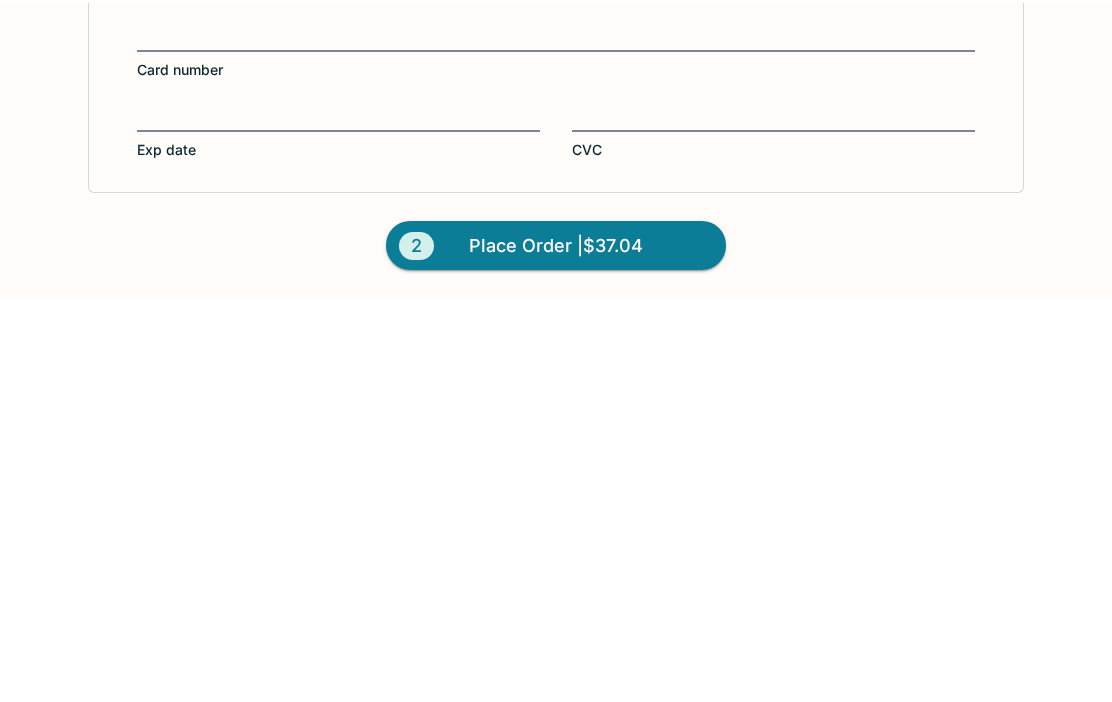 scroll, scrollTop: 681, scrollLeft: 0, axis: vertical 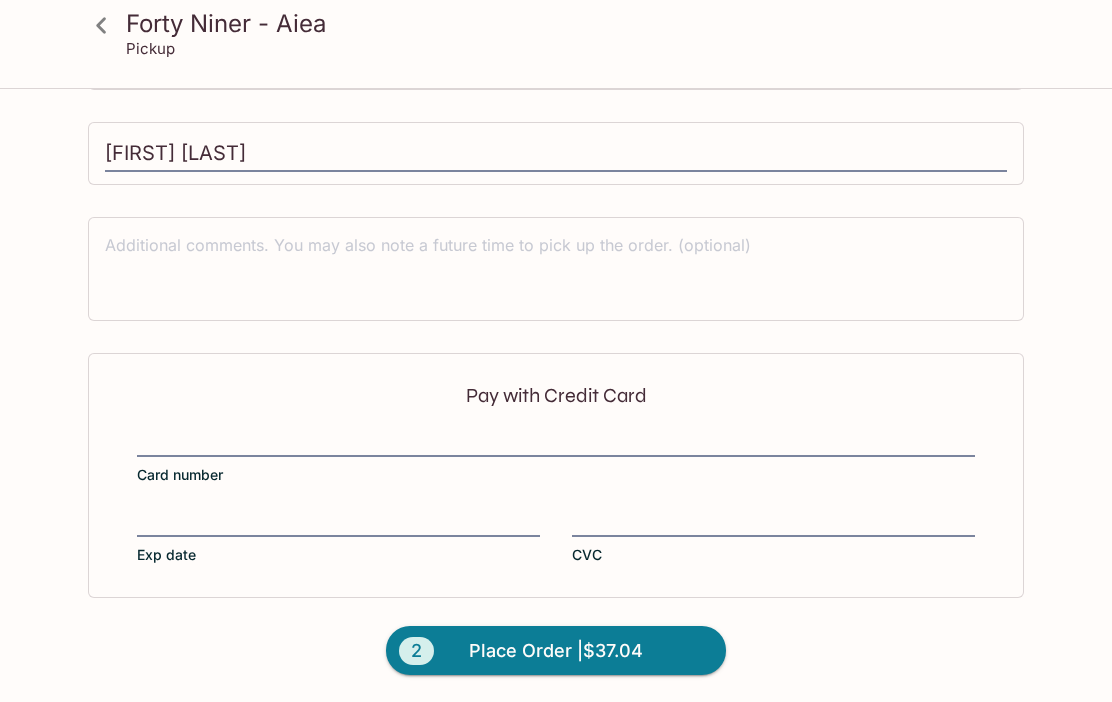 click on "Place Order | $[PRICE]" at bounding box center [556, 651] 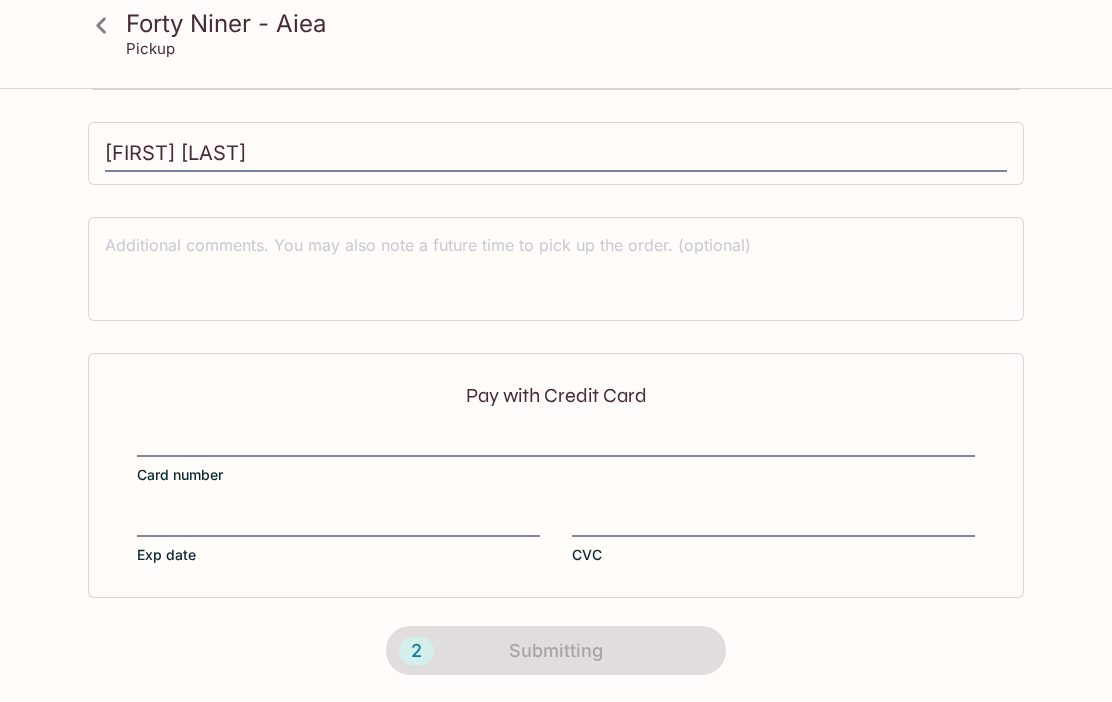 scroll, scrollTop: 459, scrollLeft: 0, axis: vertical 